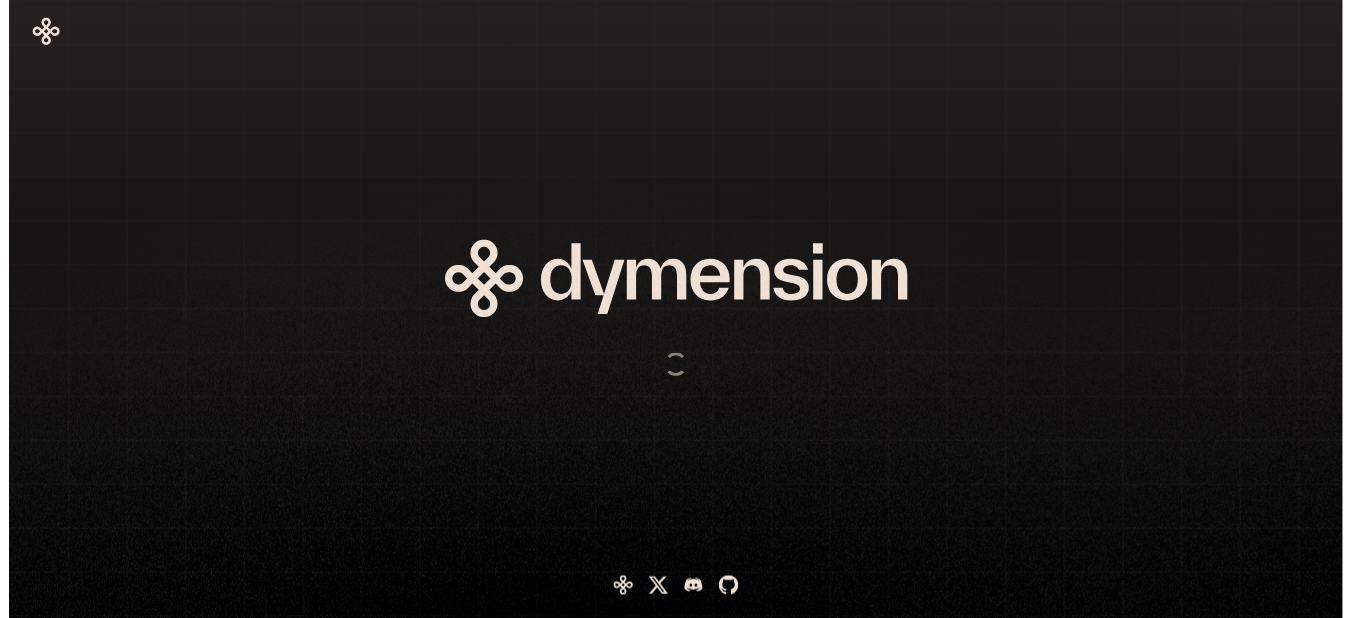 scroll, scrollTop: 0, scrollLeft: 0, axis: both 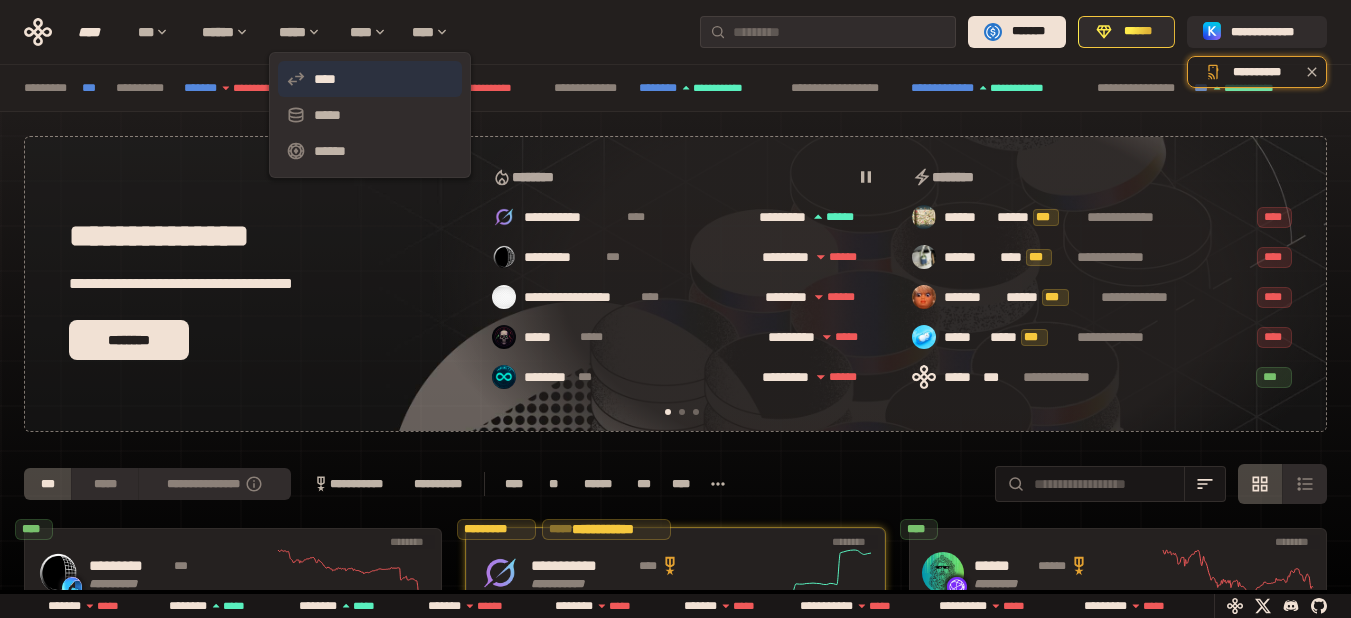 click on "****" at bounding box center [370, 79] 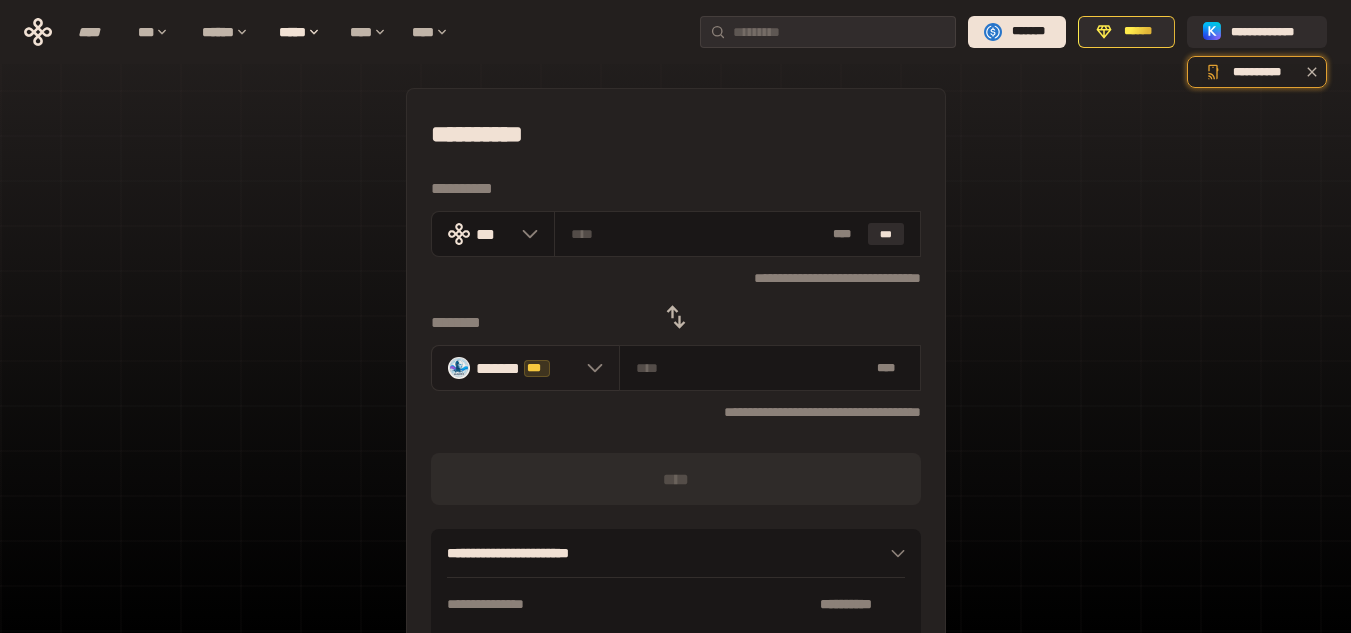 click 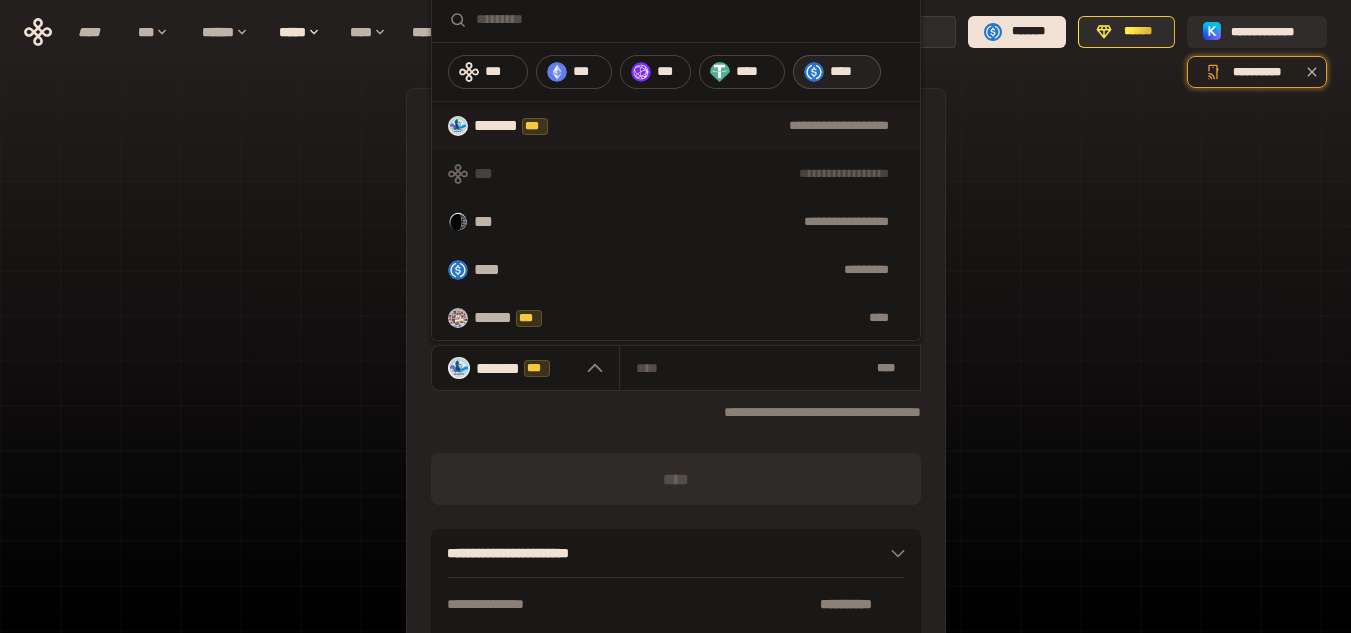 click on "****" at bounding box center [850, 72] 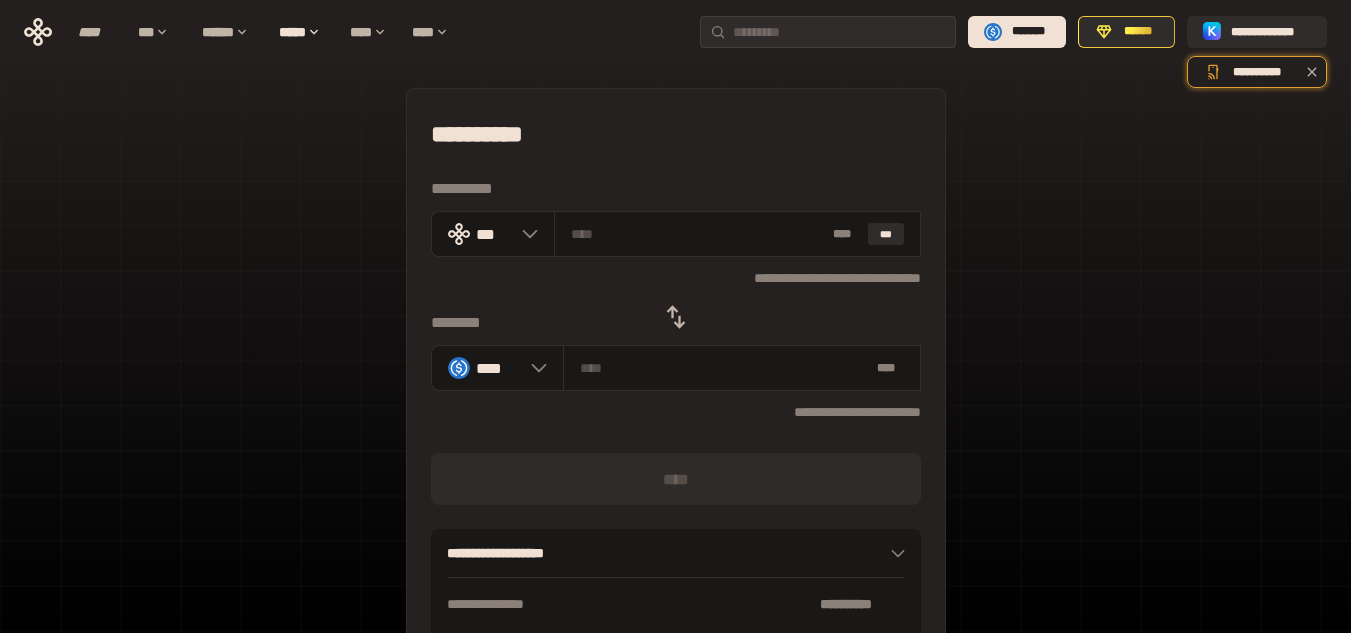 click 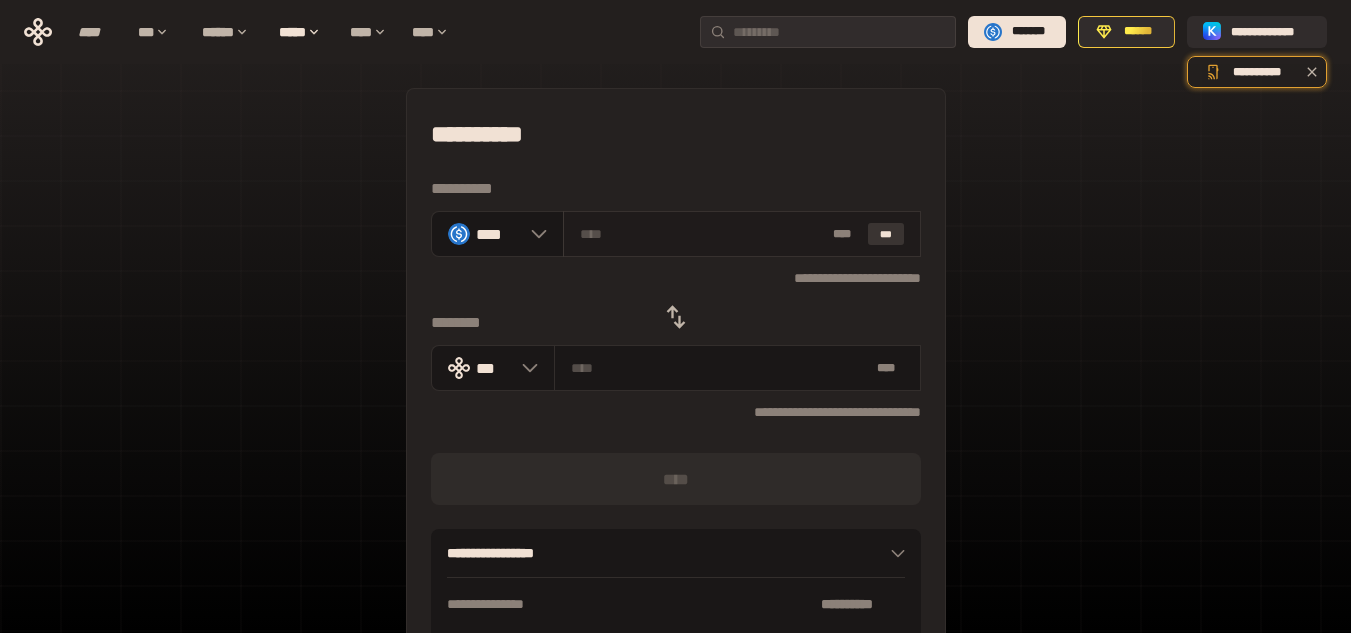 click on "***" at bounding box center (886, 234) 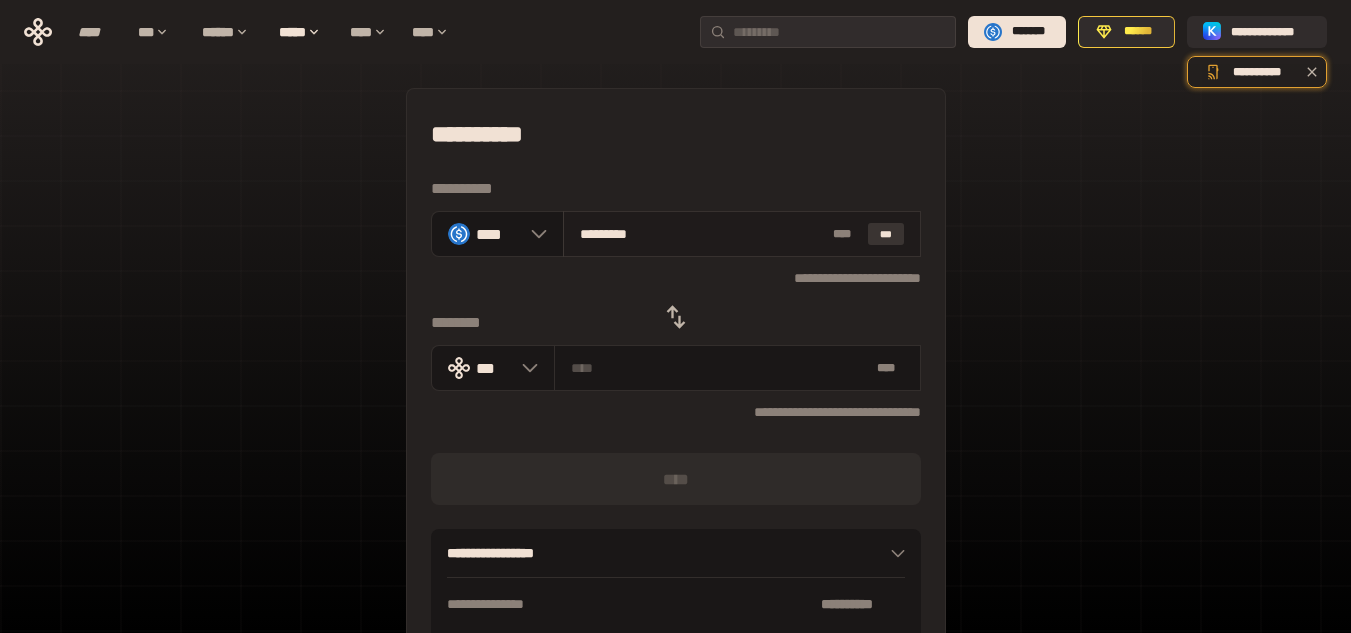 type on "**********" 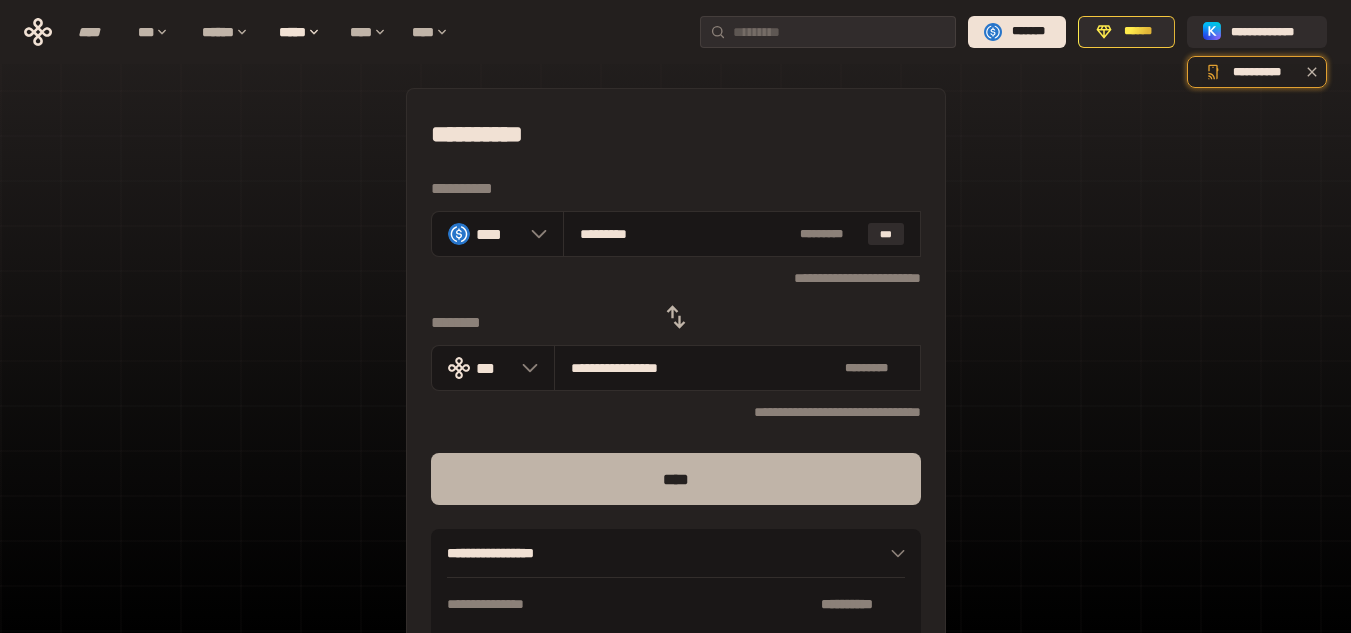 click on "****" at bounding box center (676, 479) 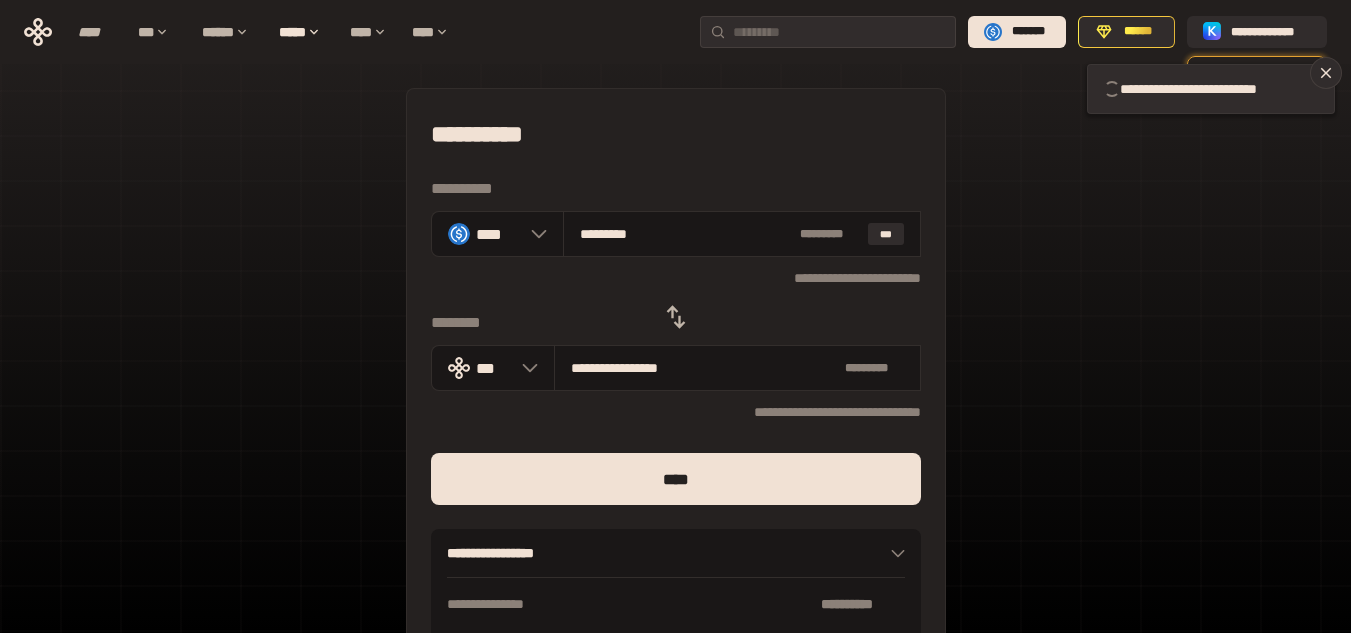 type 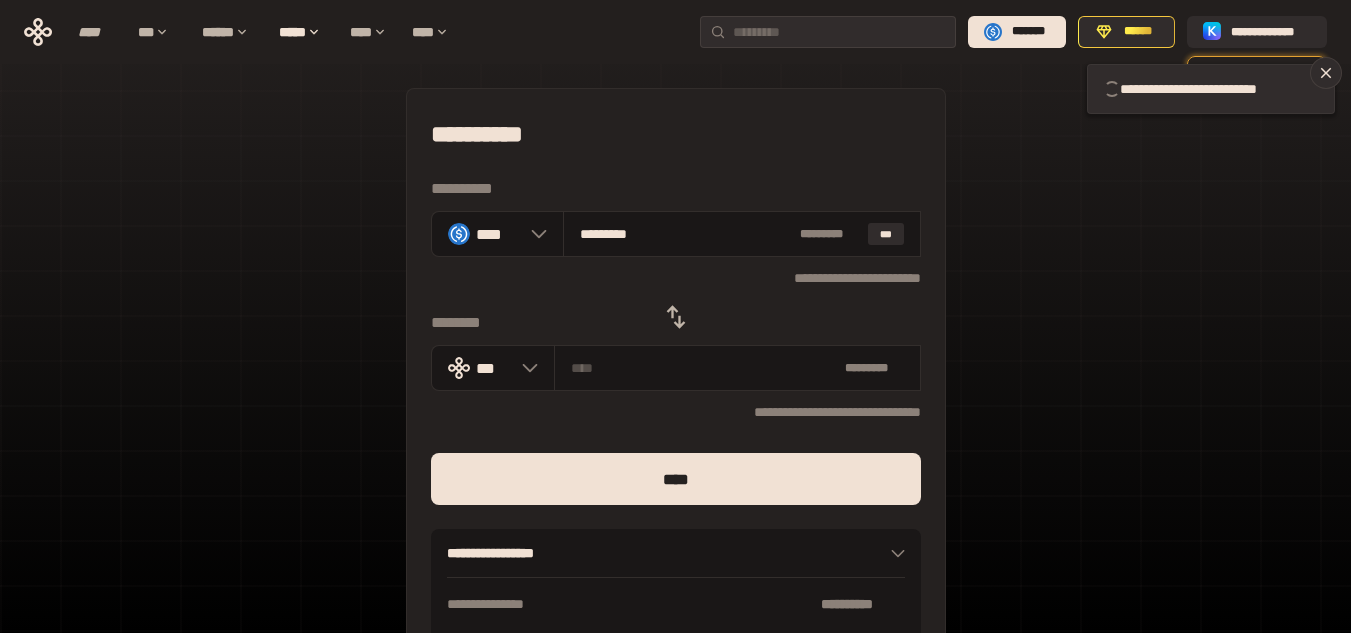 type 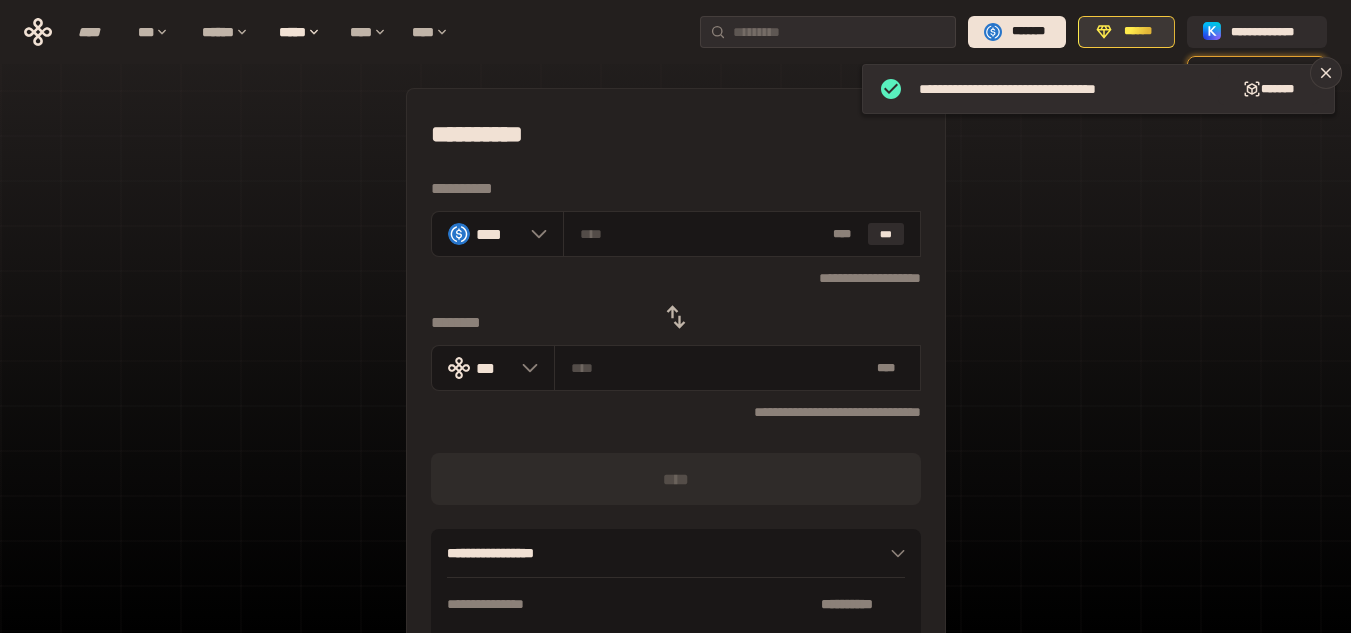 click on "******" at bounding box center [1137, 32] 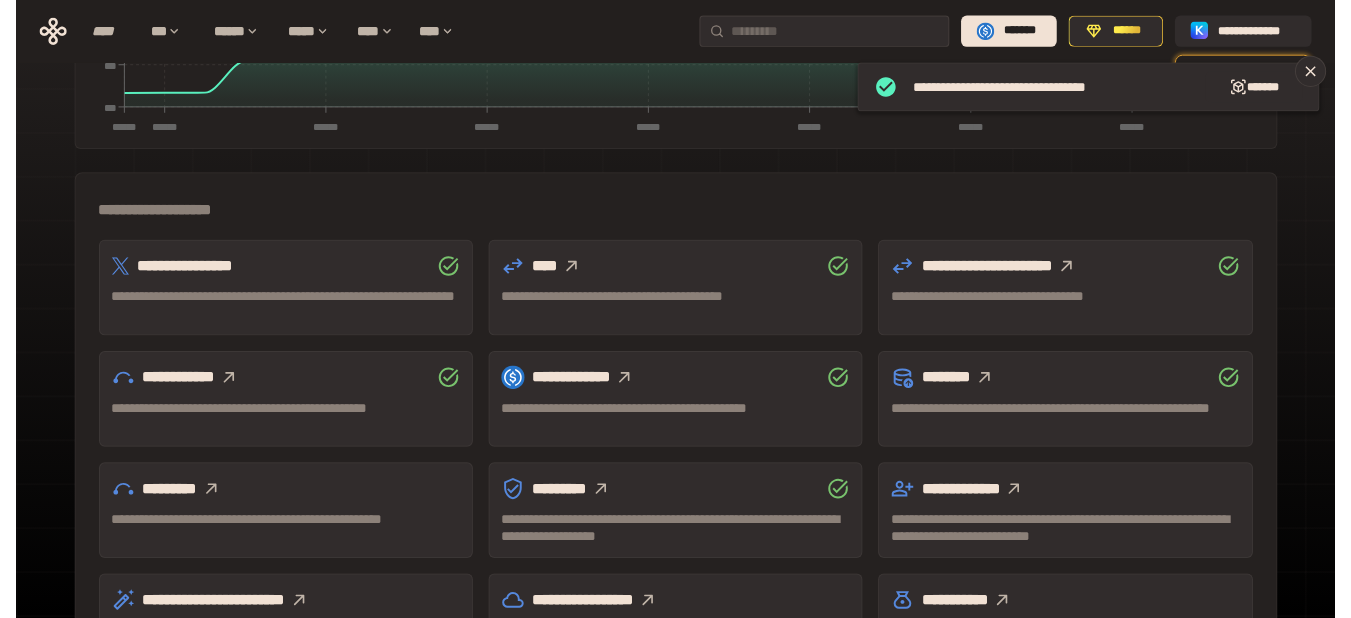 scroll, scrollTop: 500, scrollLeft: 0, axis: vertical 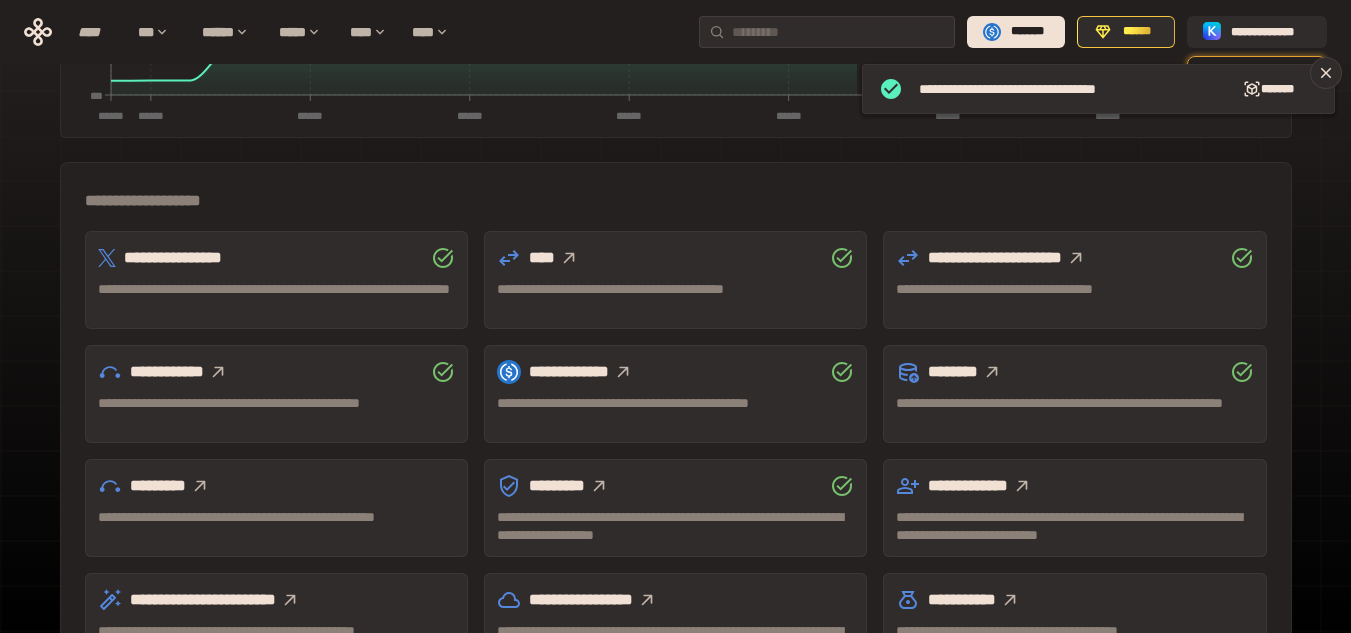 click 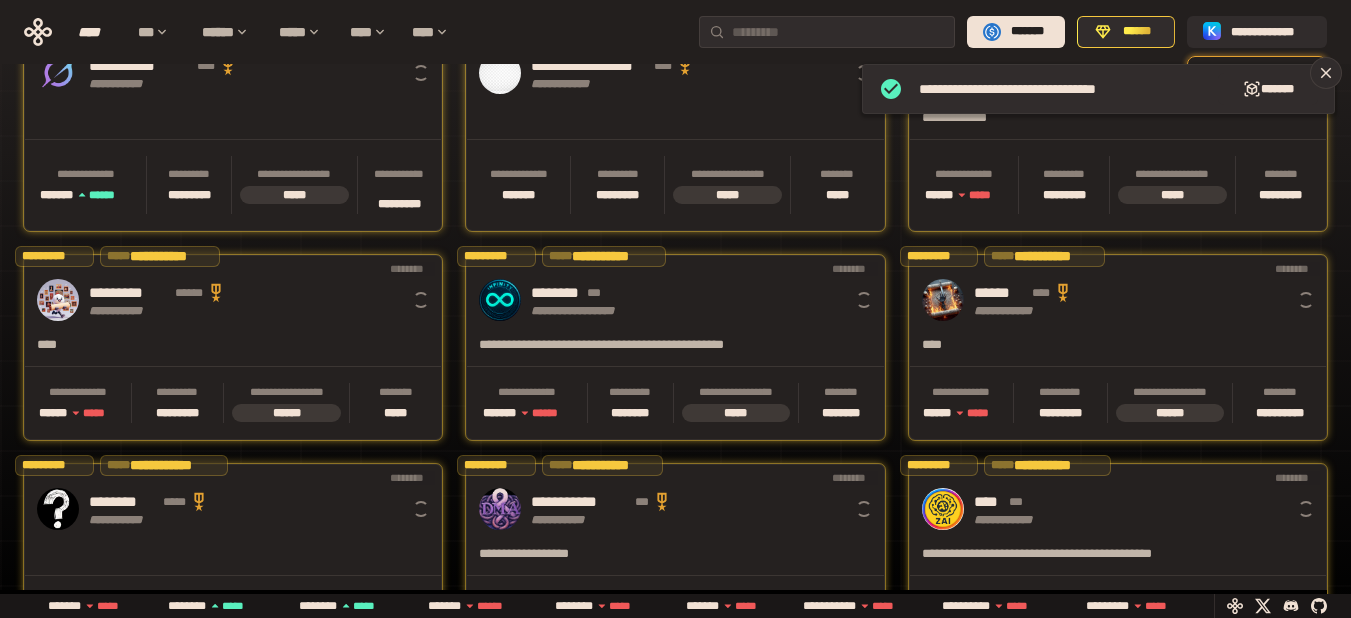 scroll, scrollTop: 0, scrollLeft: 16, axis: horizontal 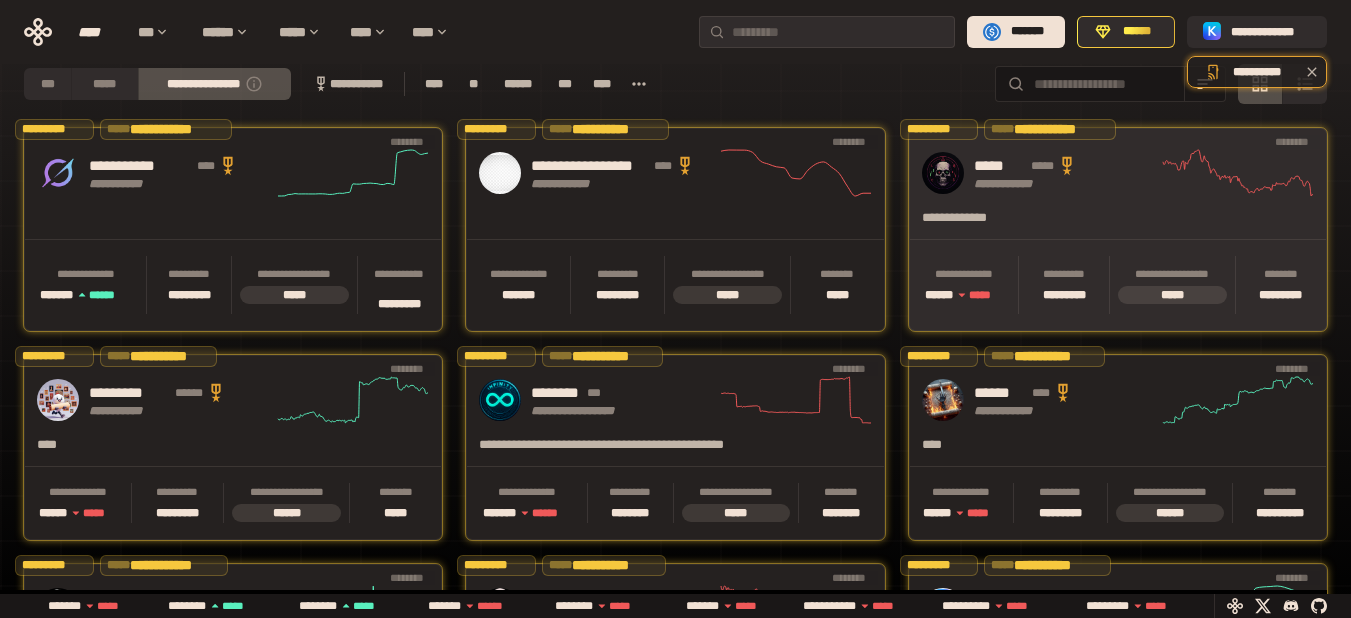 click on "**********" at bounding box center (1118, 173) 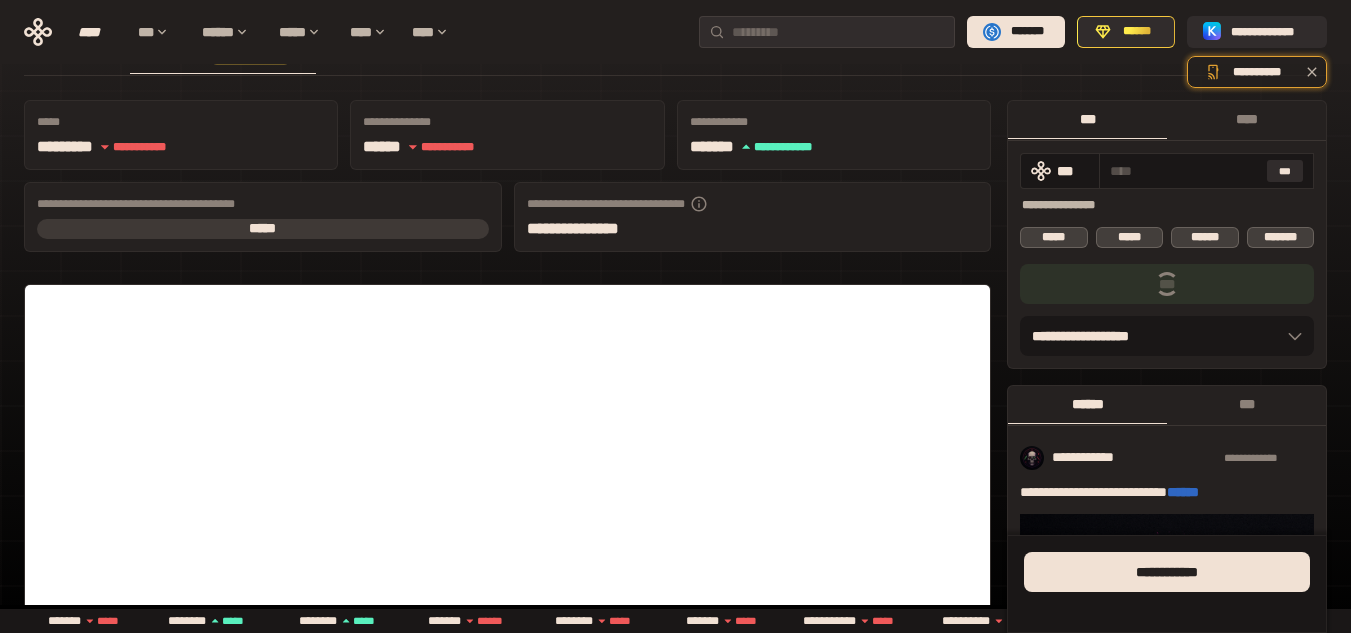 scroll, scrollTop: 0, scrollLeft: 0, axis: both 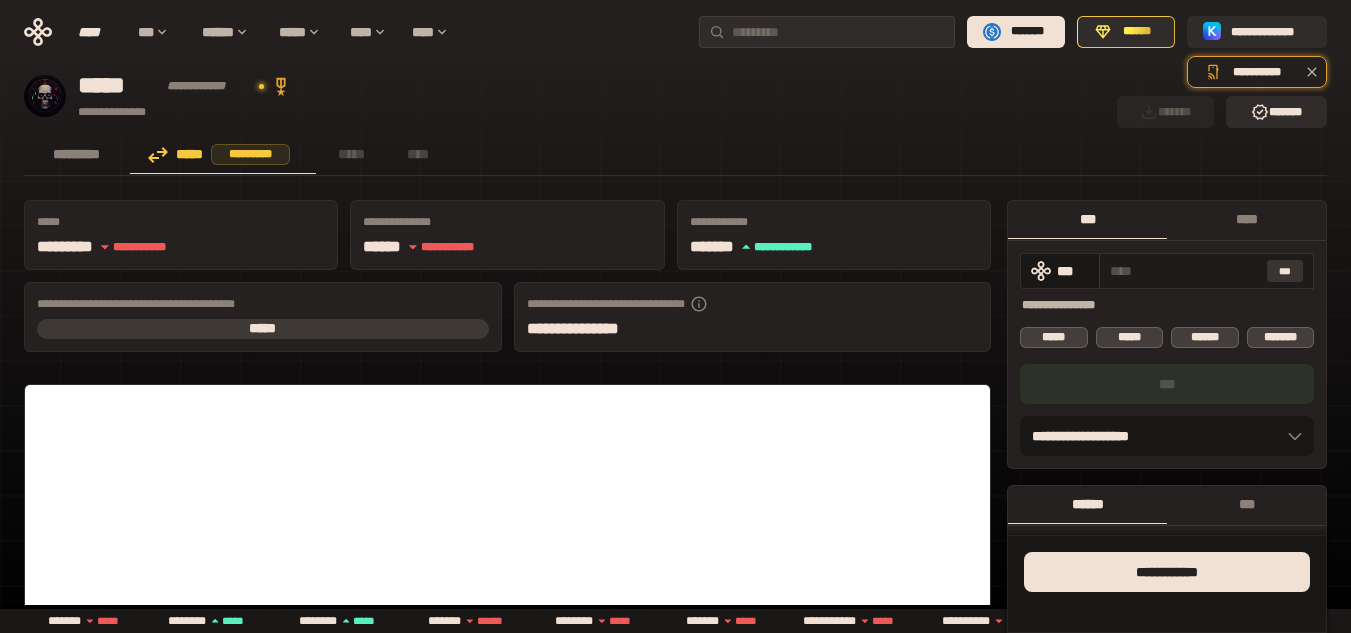 click on "***" at bounding box center (1285, 271) 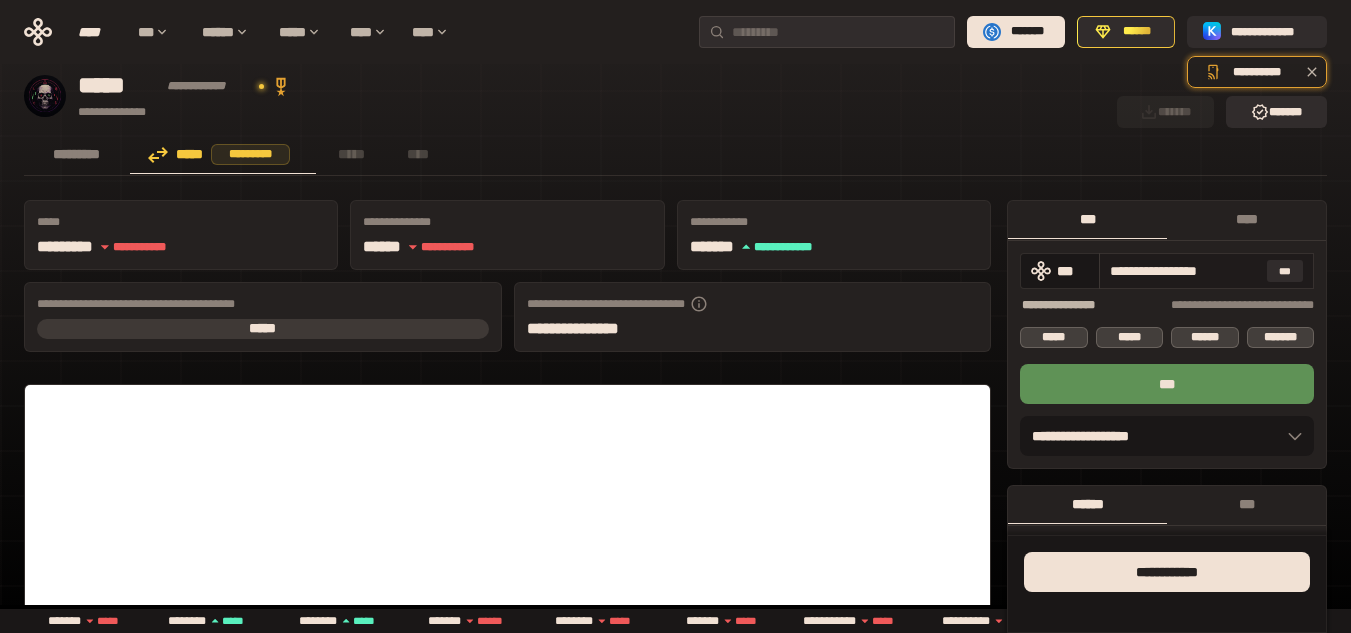 drag, startPoint x: 1233, startPoint y: 275, endPoint x: 1248, endPoint y: 275, distance: 15 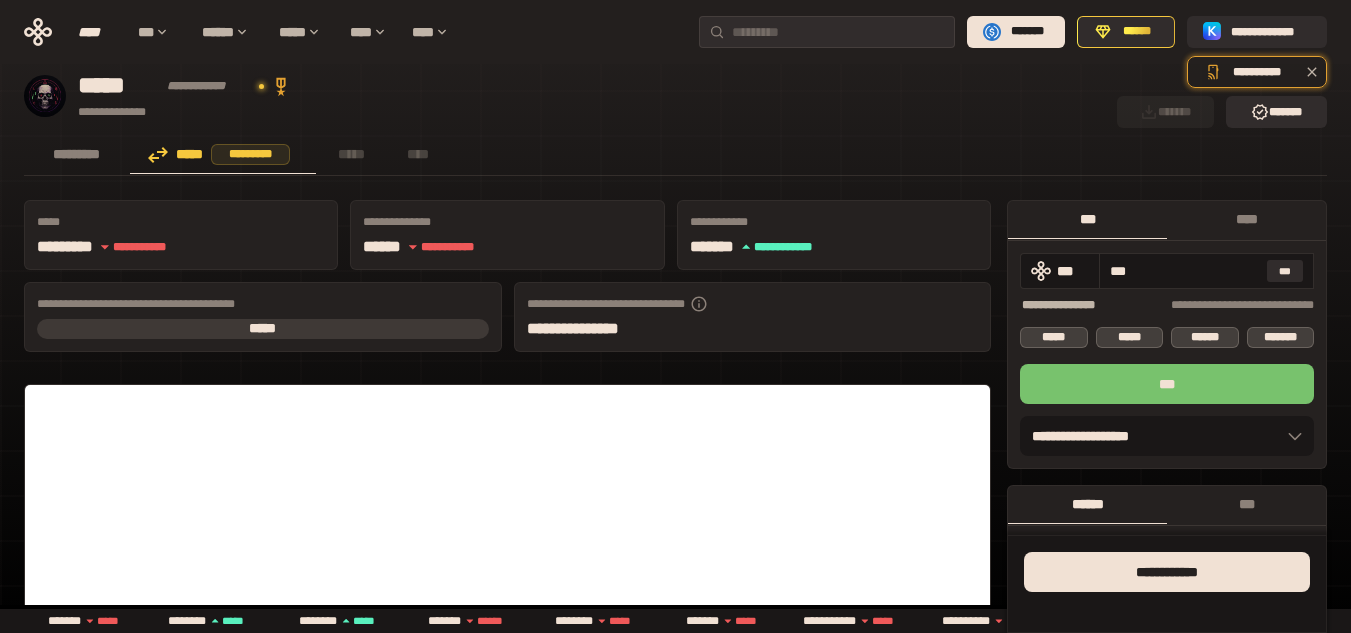 type on "***" 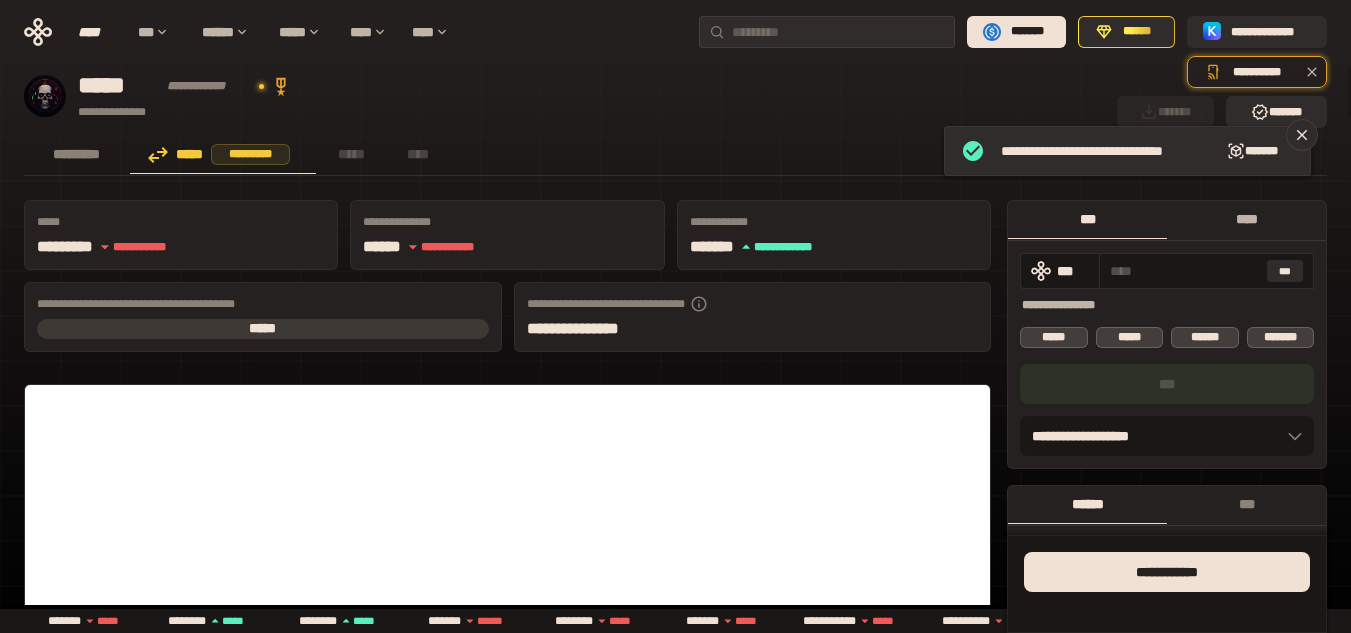 click on "****" at bounding box center [1246, 219] 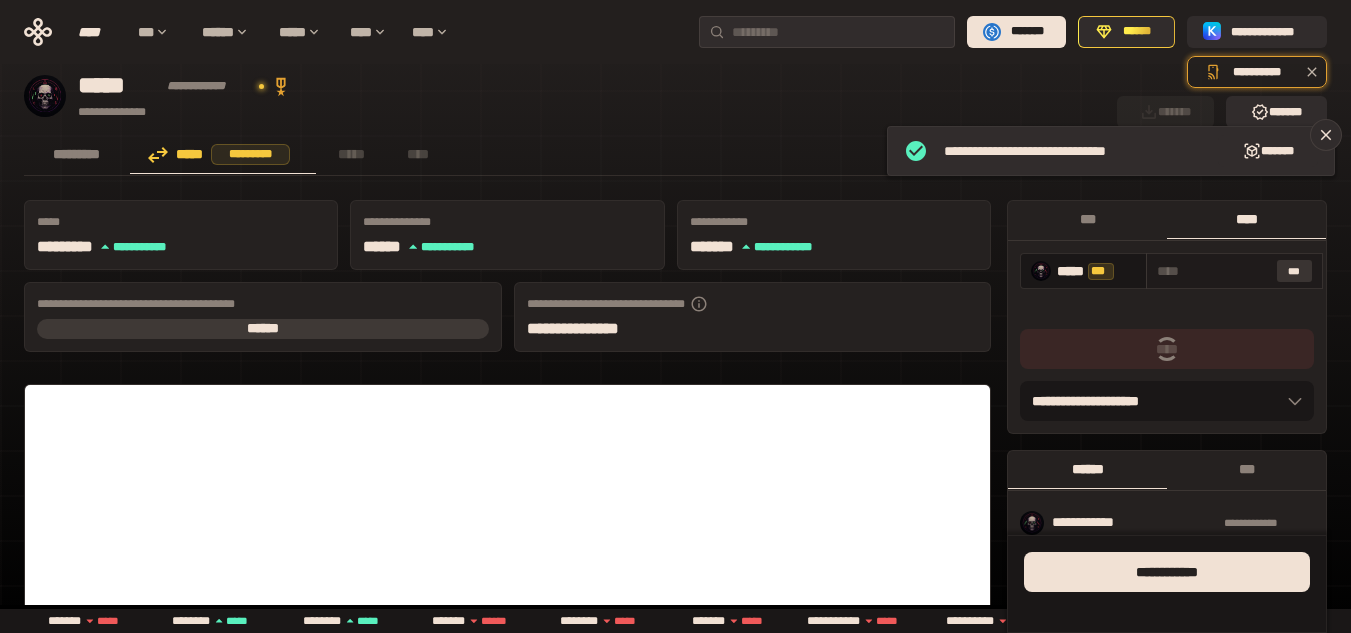 click on "***" at bounding box center [1295, 271] 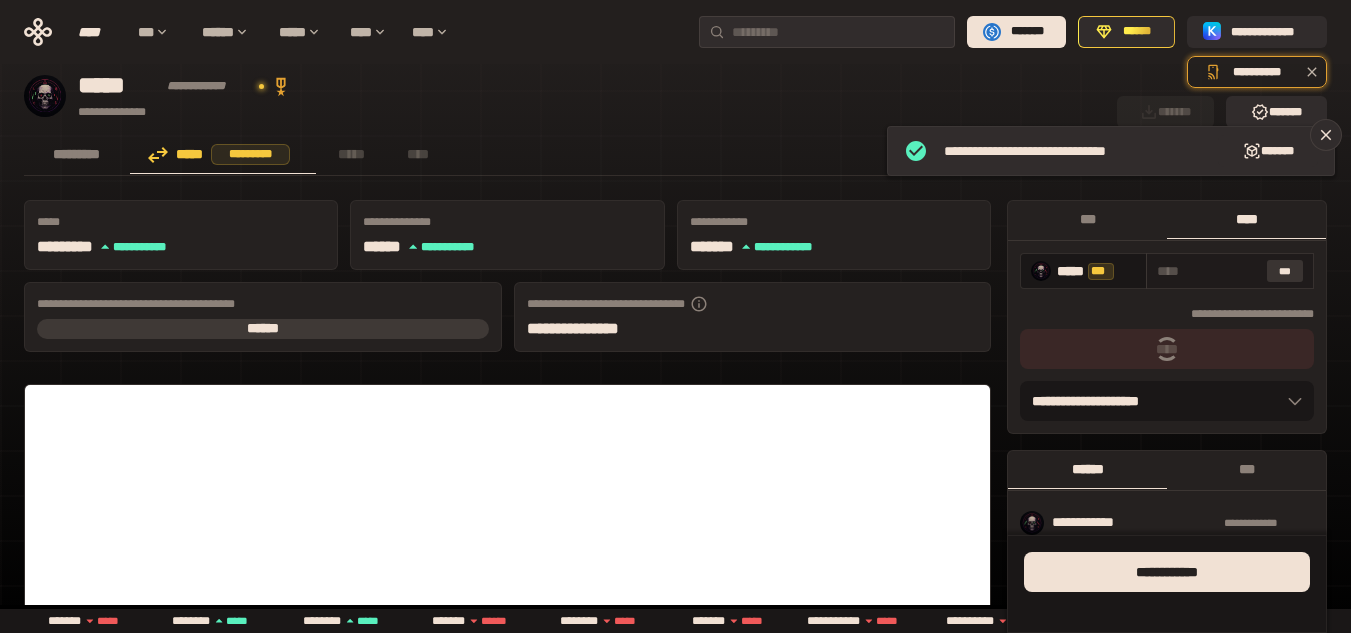 type on "**********" 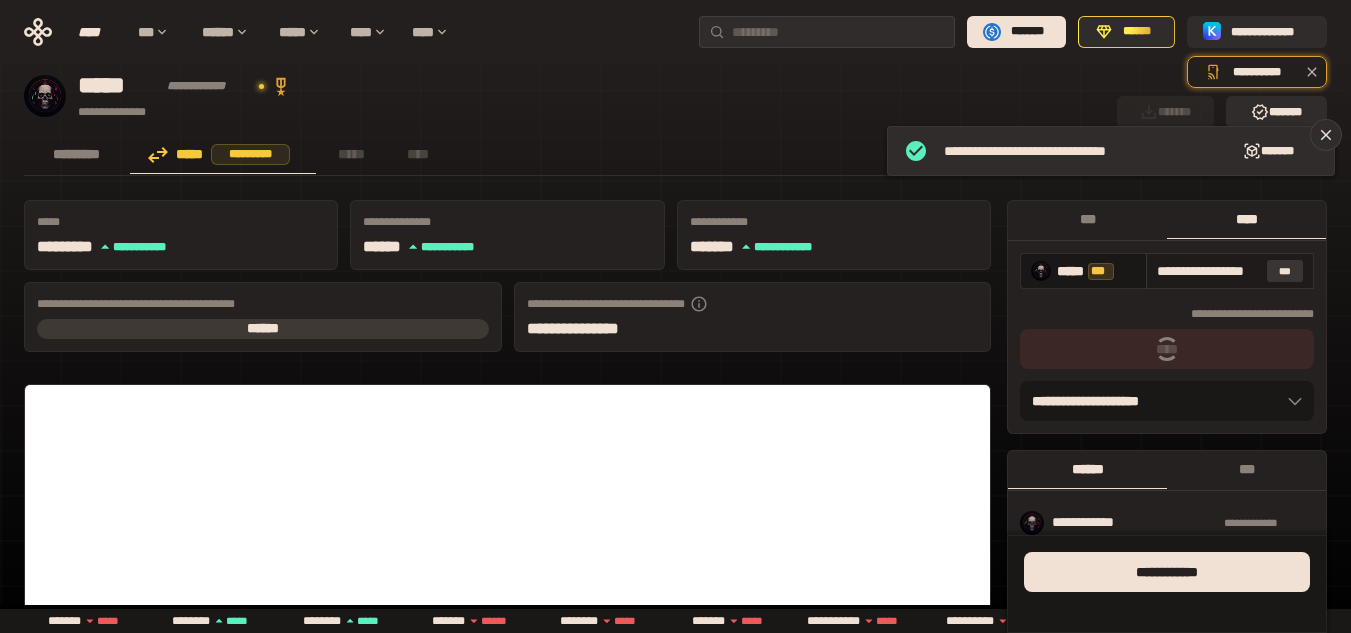 click on "***" at bounding box center [1285, 271] 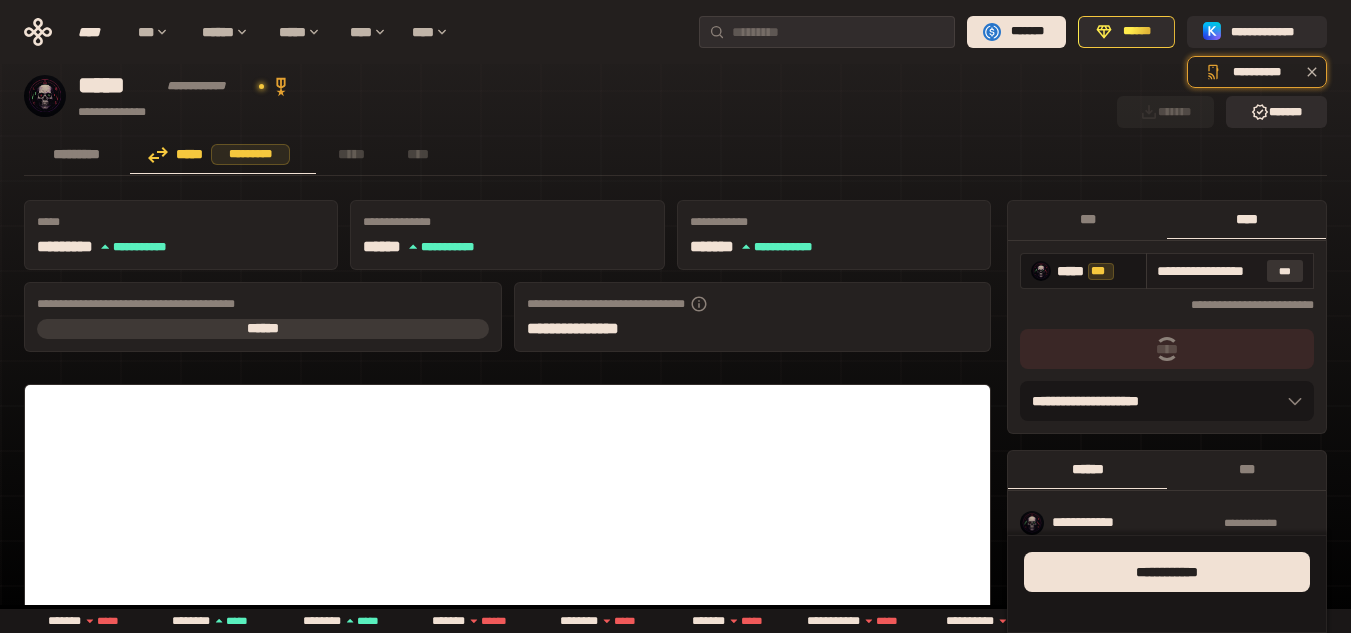 scroll, scrollTop: 0, scrollLeft: 29, axis: horizontal 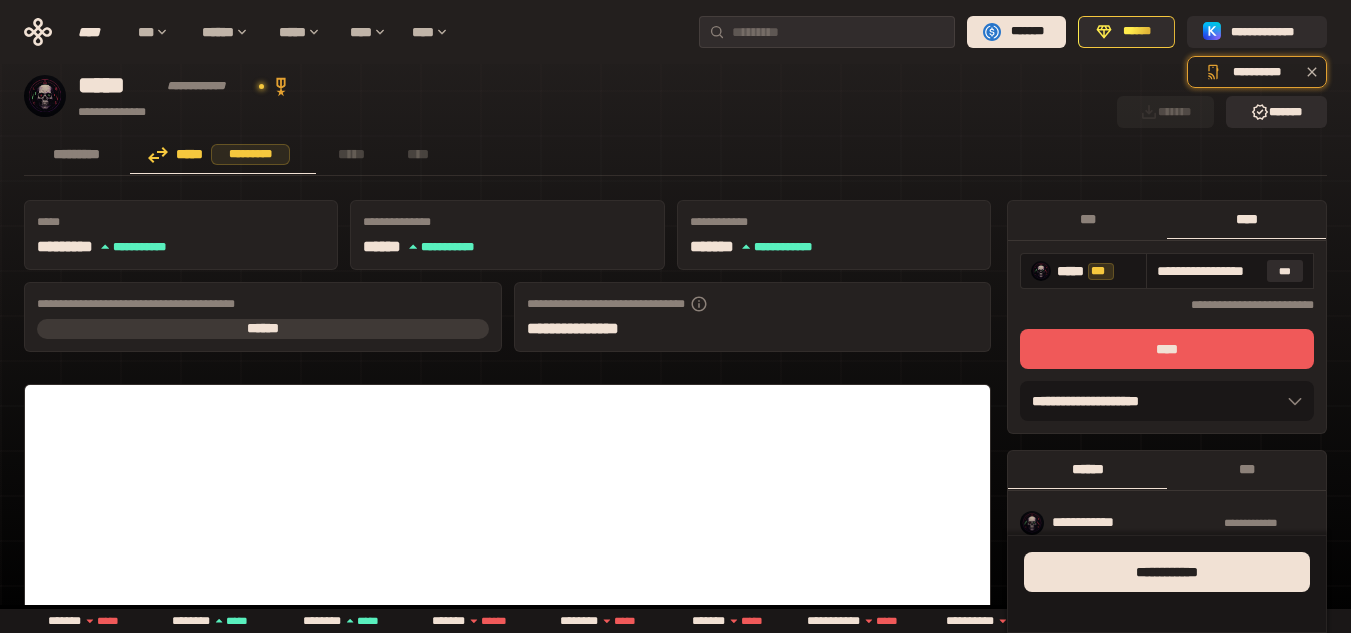 click on "****" at bounding box center (1167, 349) 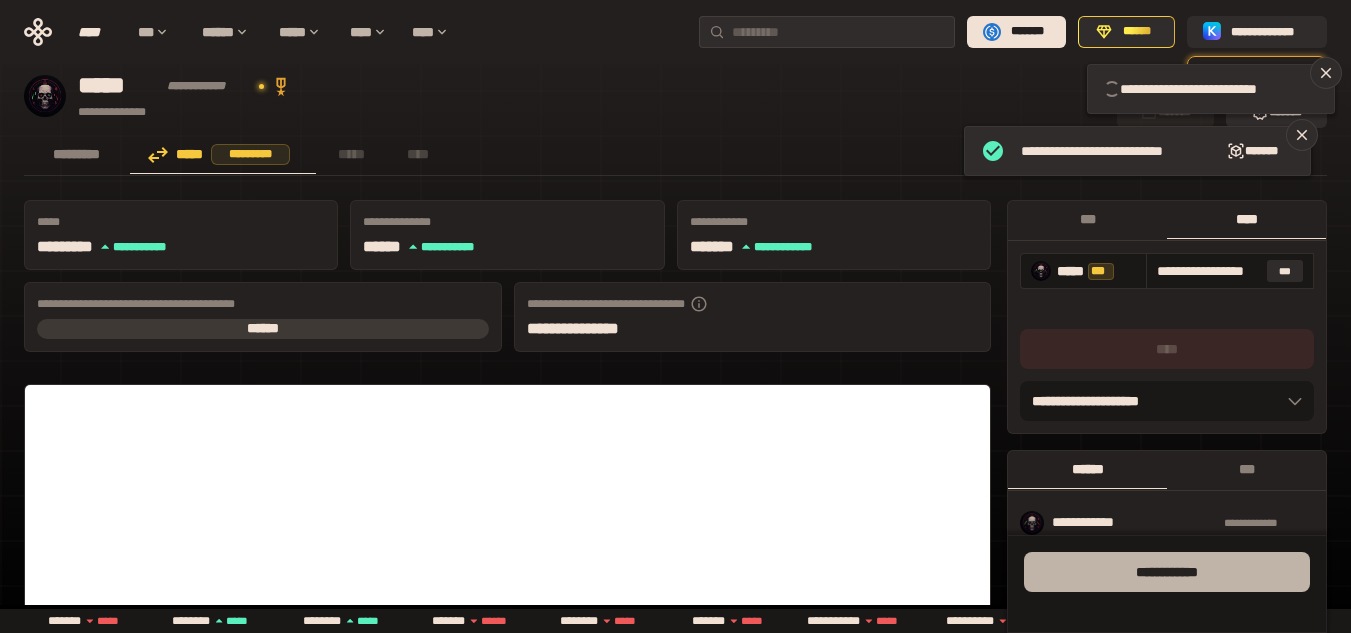 type 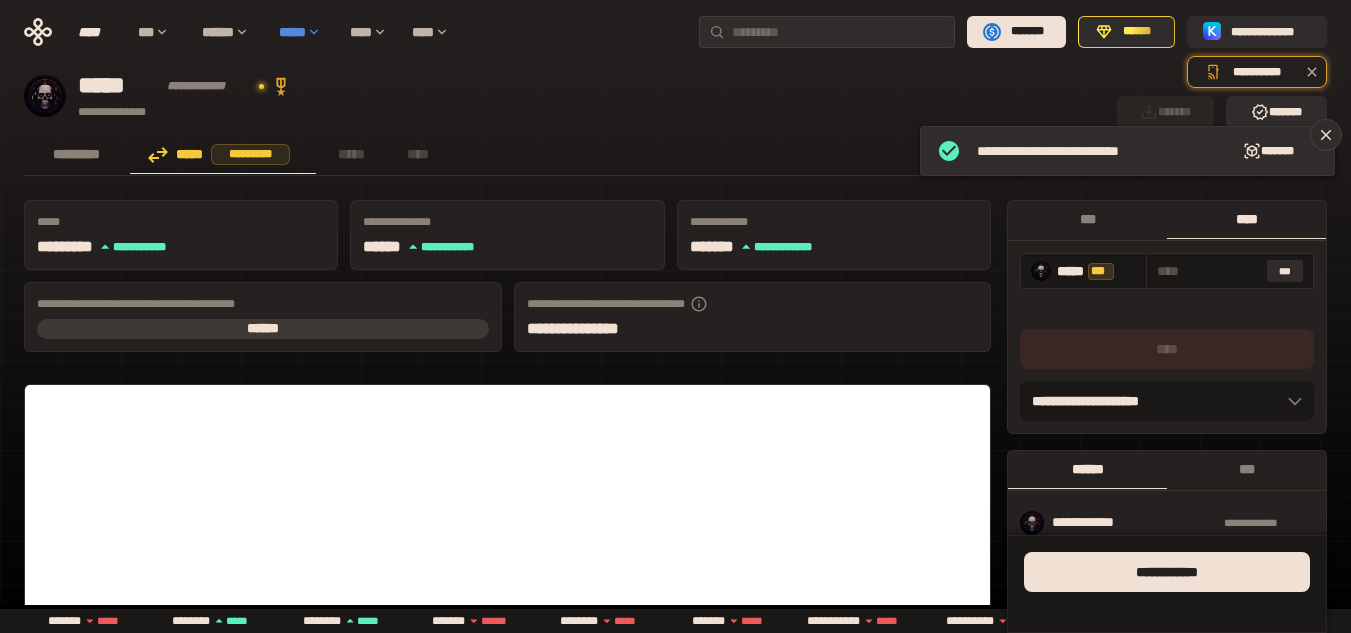 click on "*****" at bounding box center [304, 32] 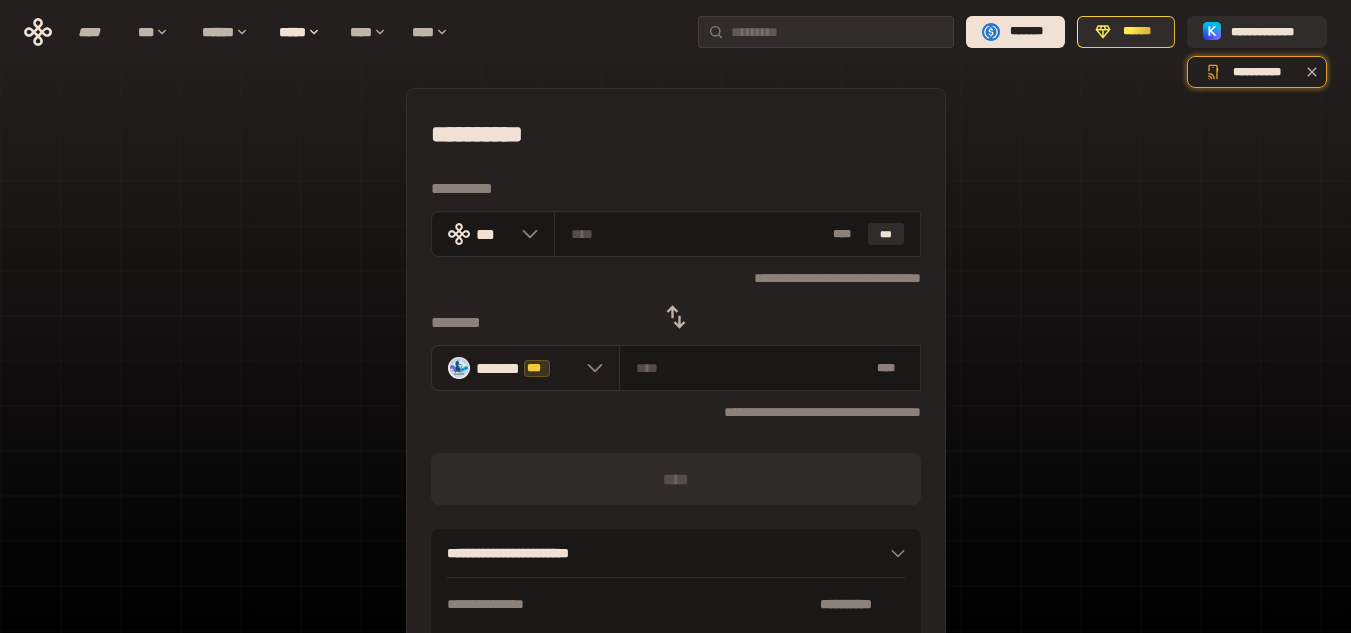 click 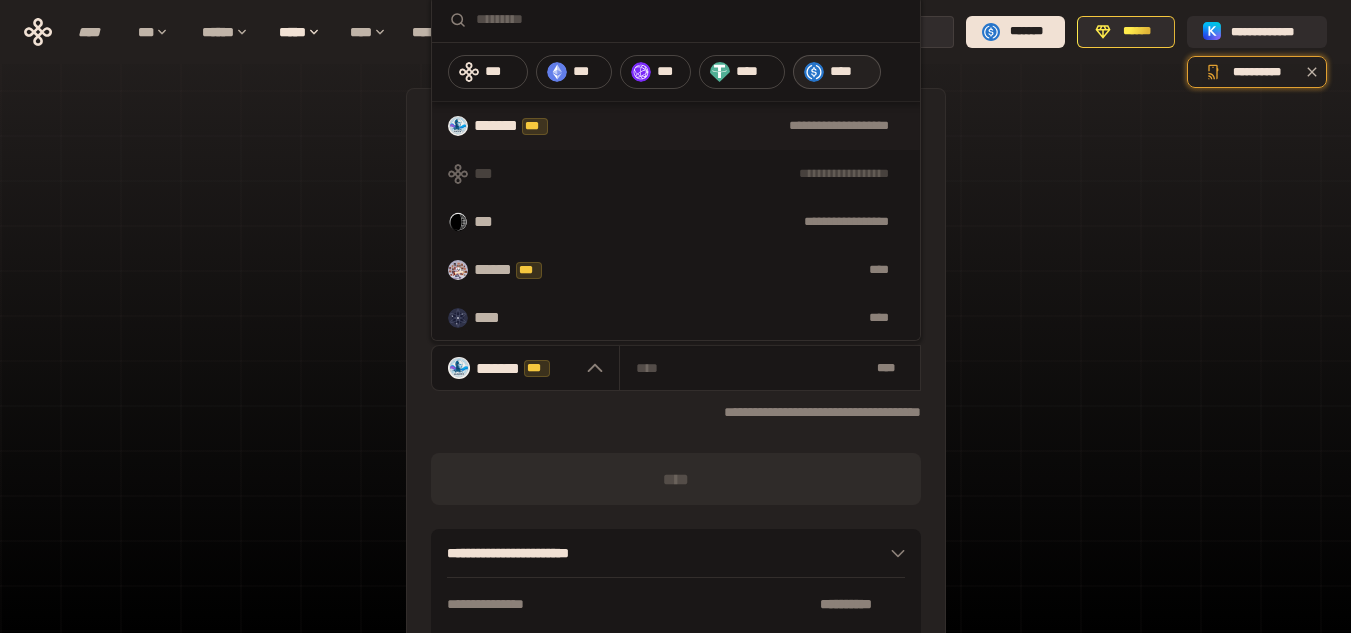 click on "****" at bounding box center (850, 72) 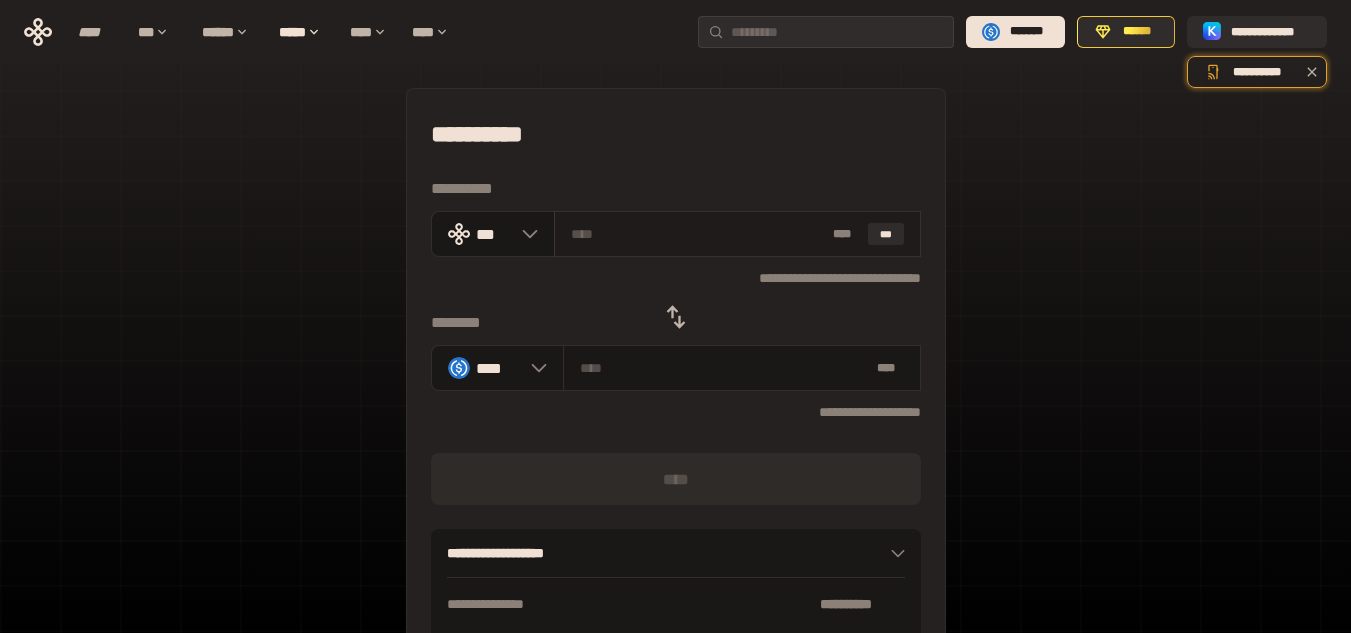 click at bounding box center (698, 234) 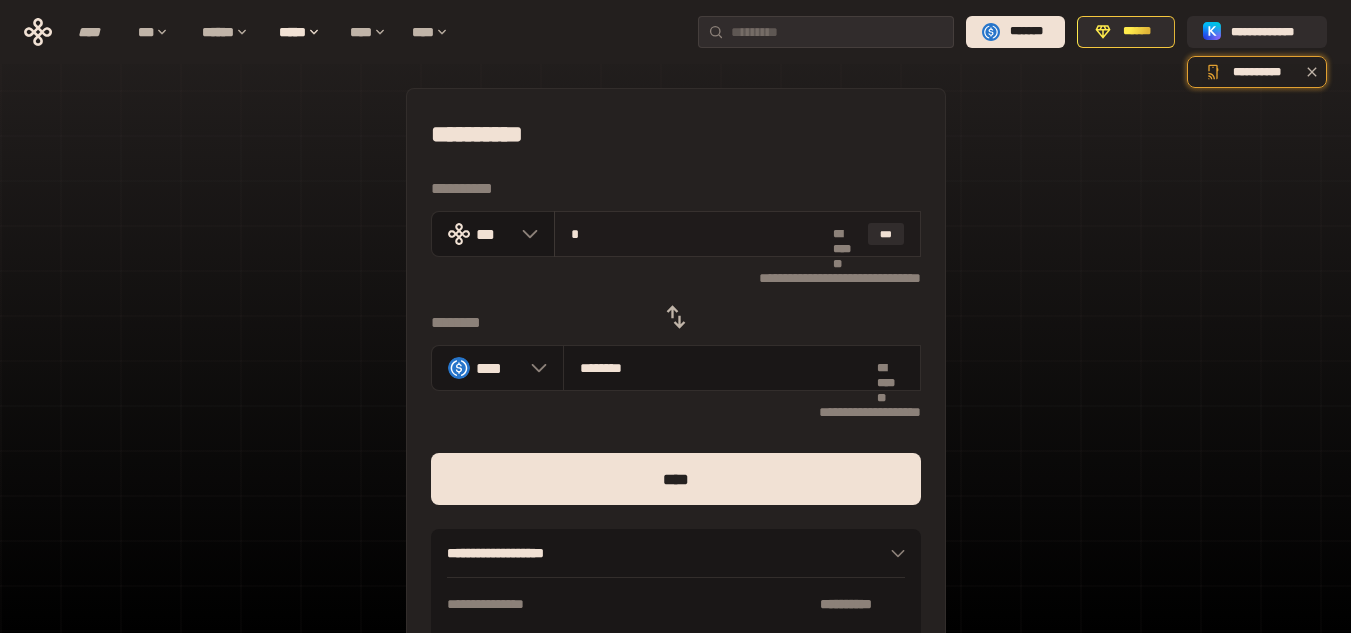 type on "********" 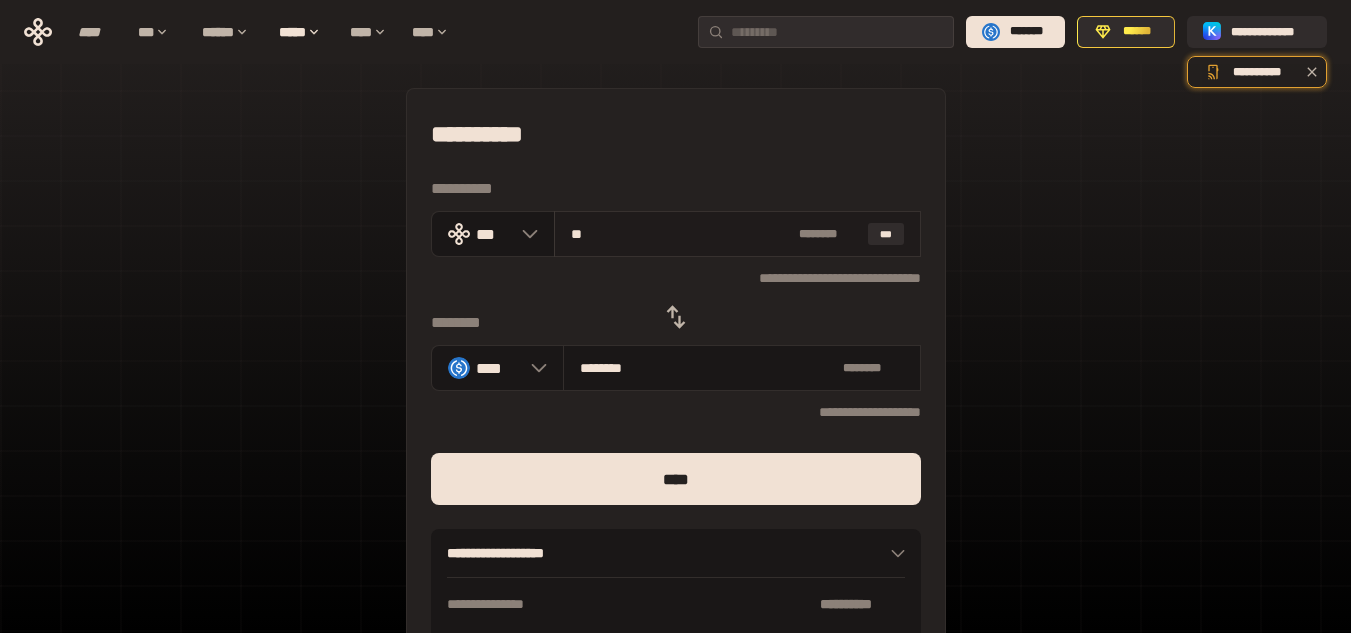 type on "********" 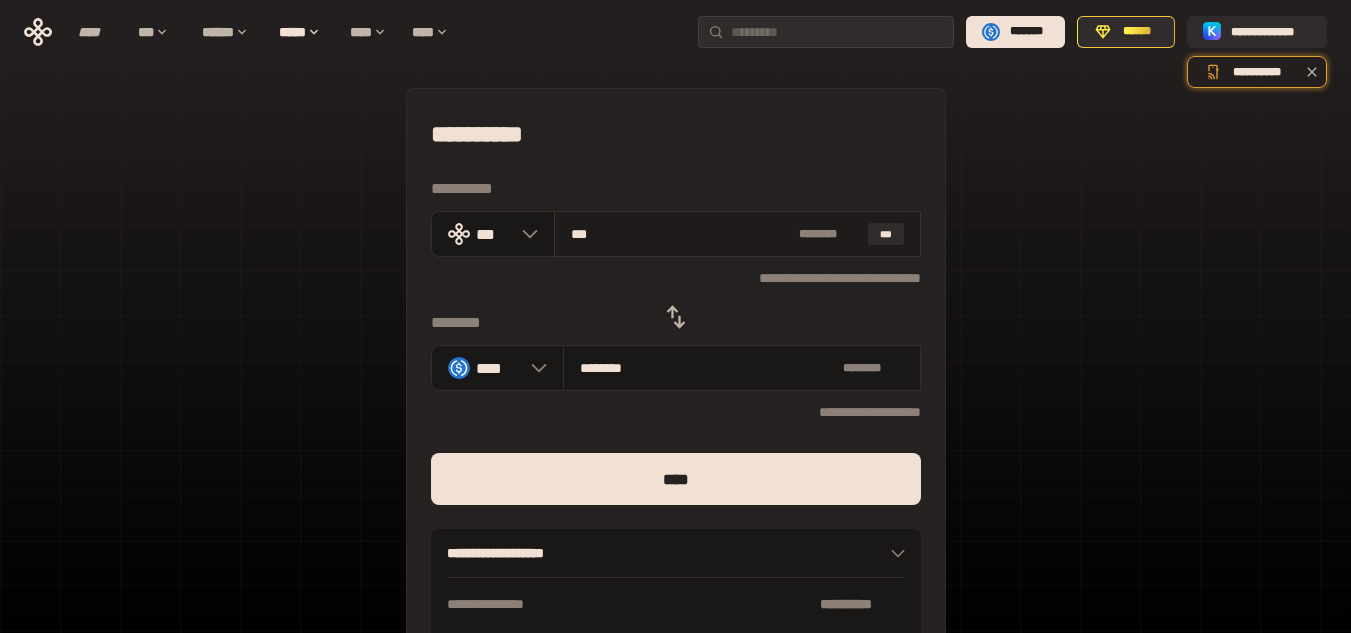 type on "*********" 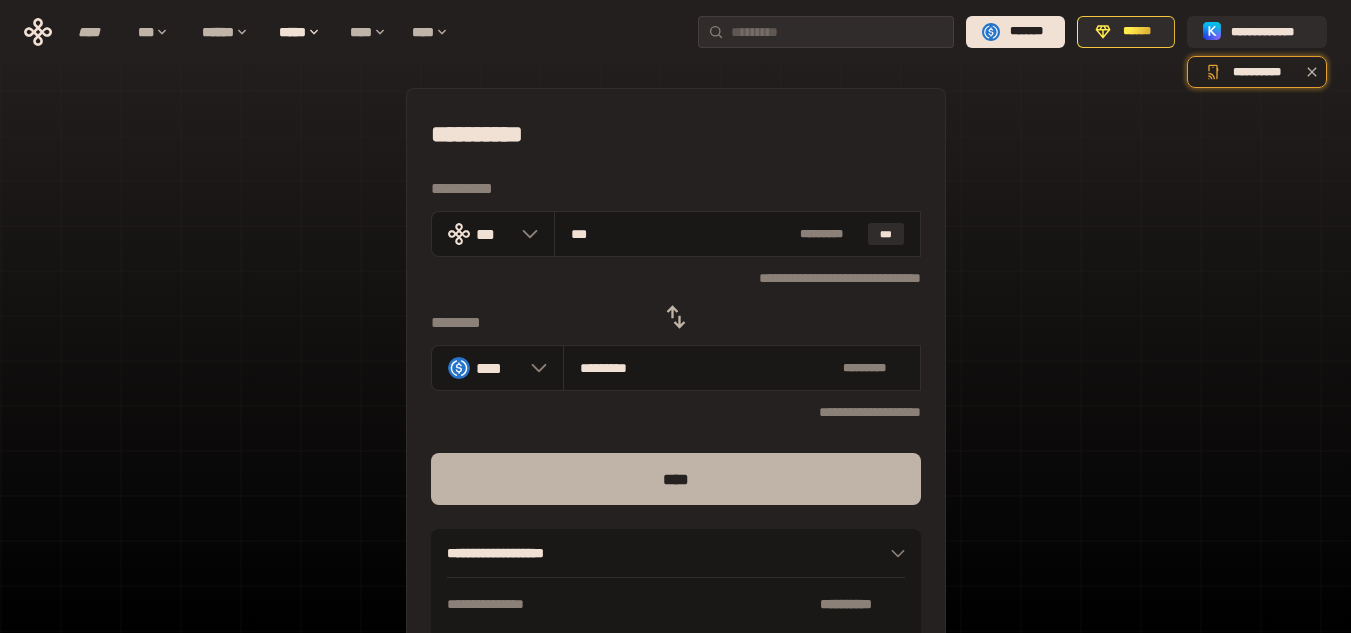 type on "***" 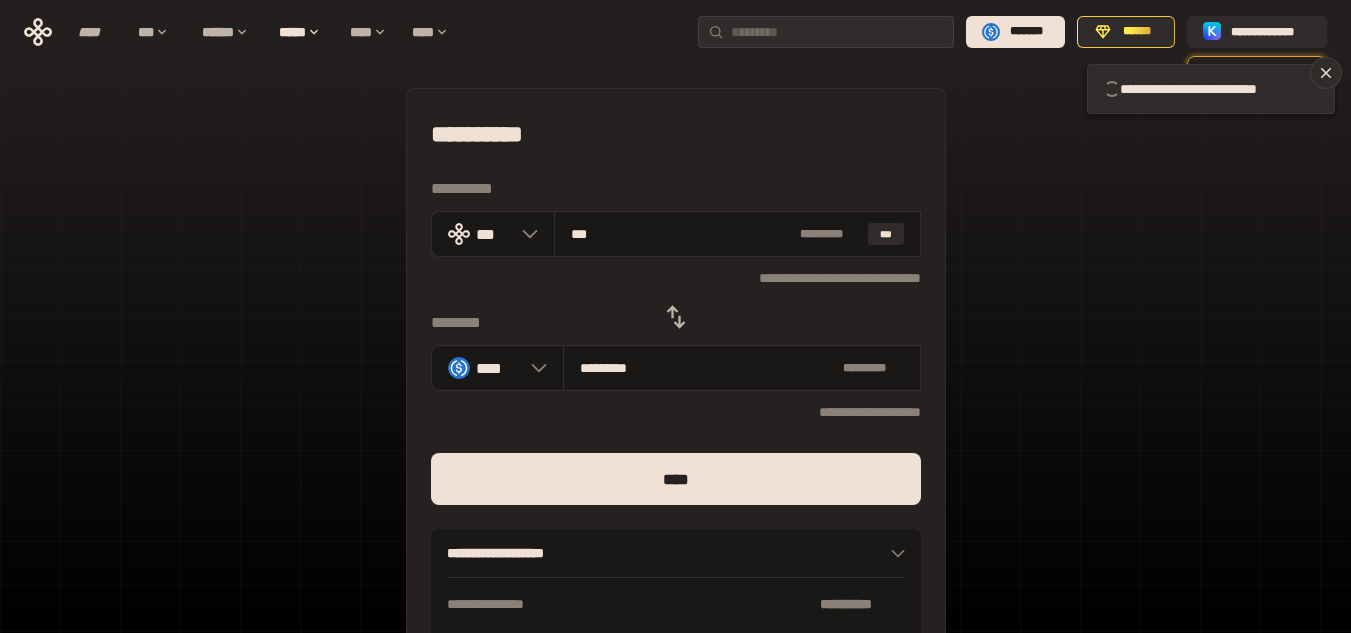 type 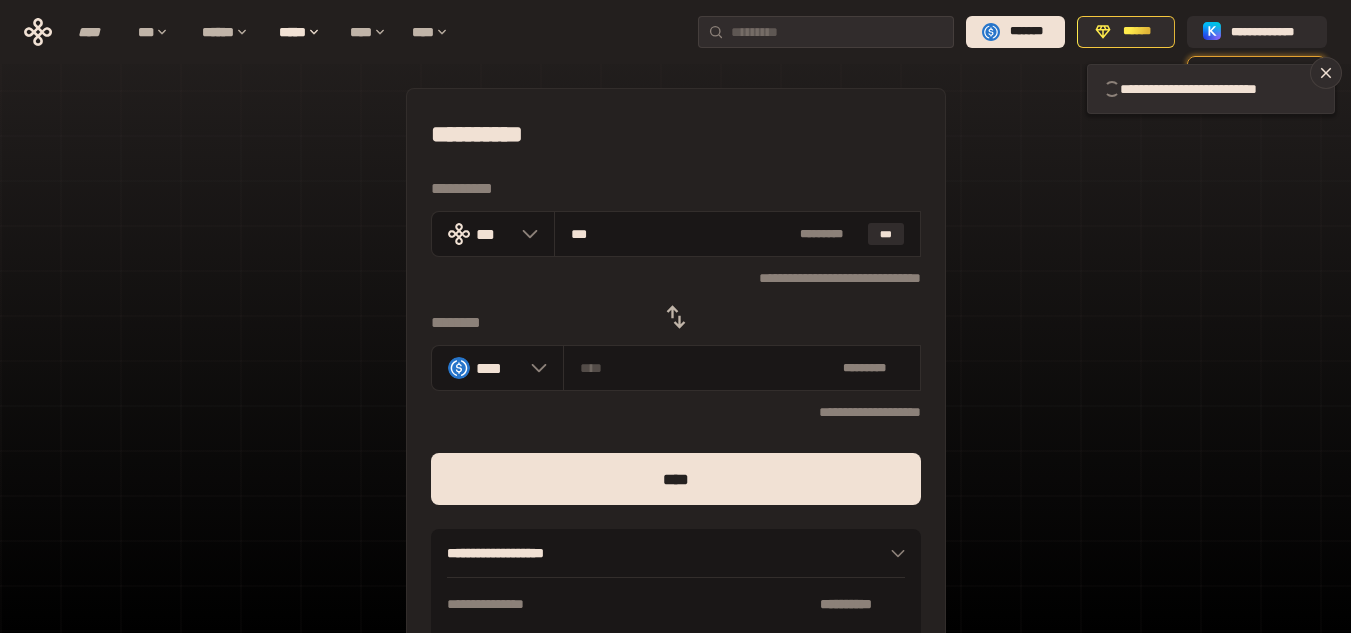 type 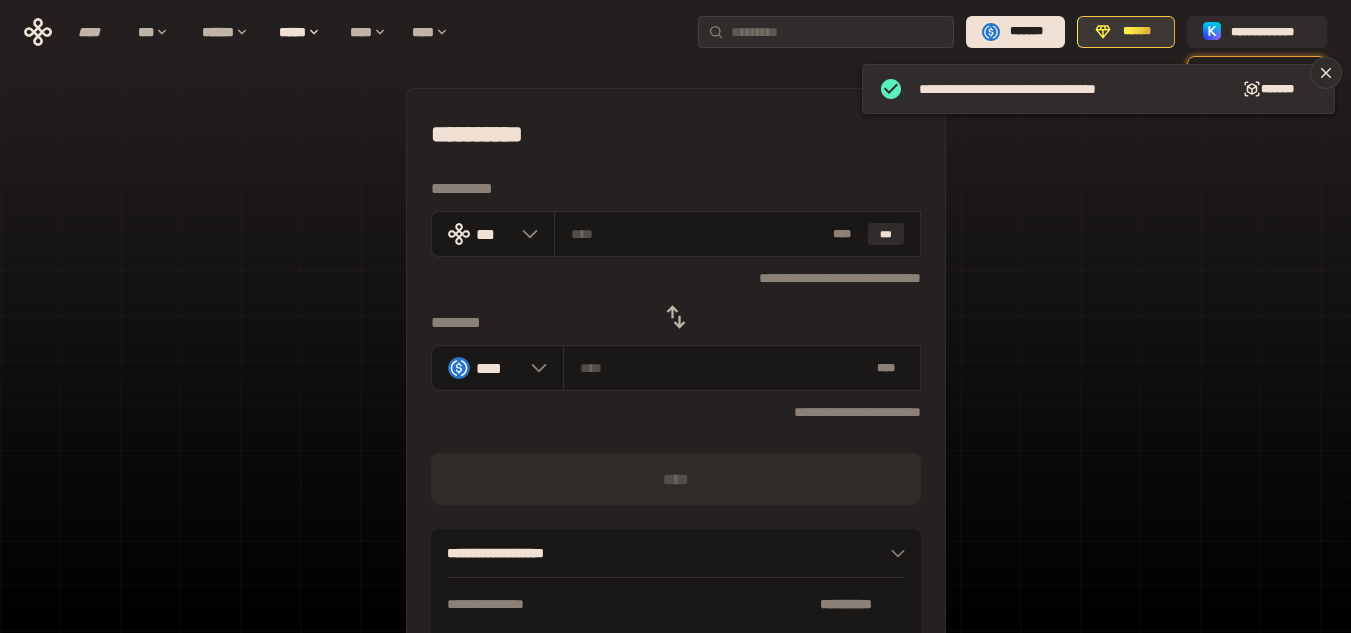 click on "******" at bounding box center [1137, 32] 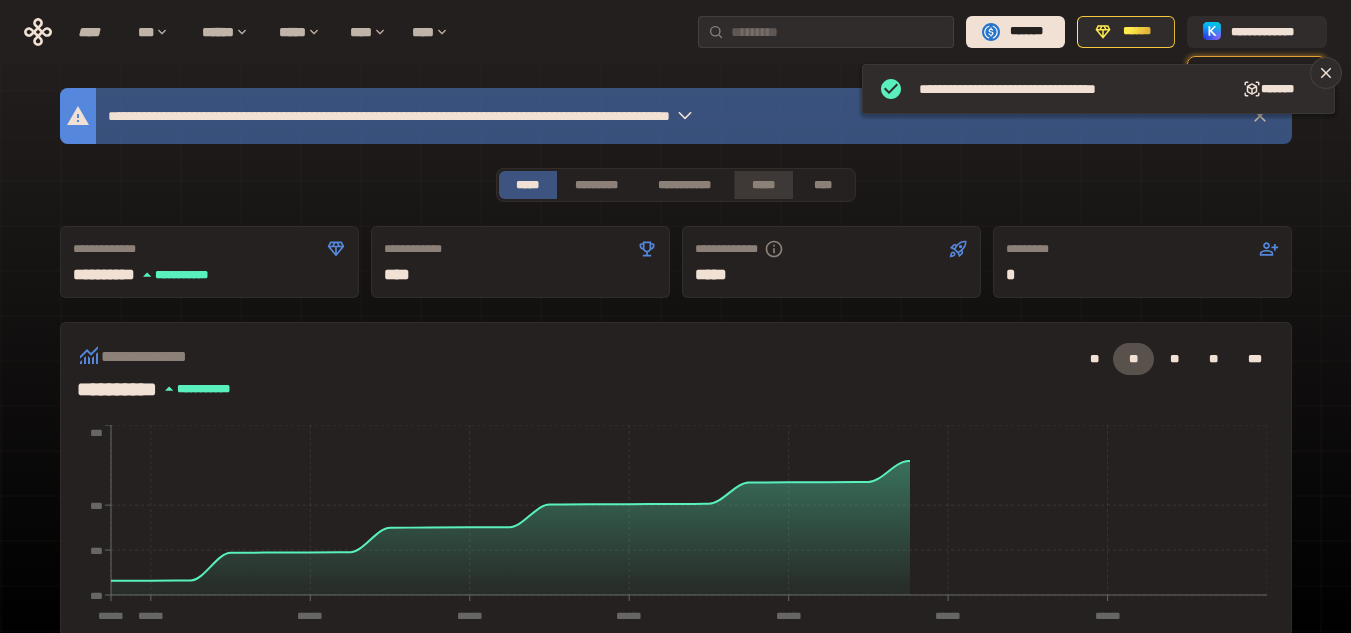 click on "*****" at bounding box center (763, 185) 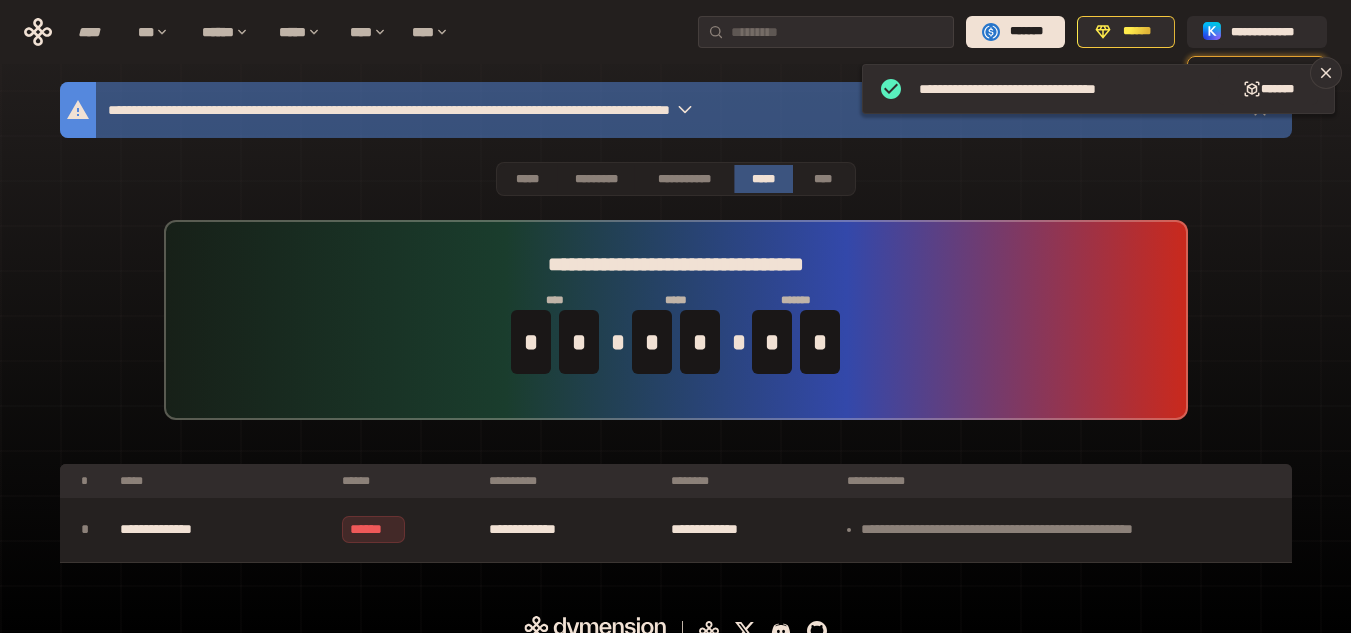 scroll, scrollTop: 28, scrollLeft: 0, axis: vertical 